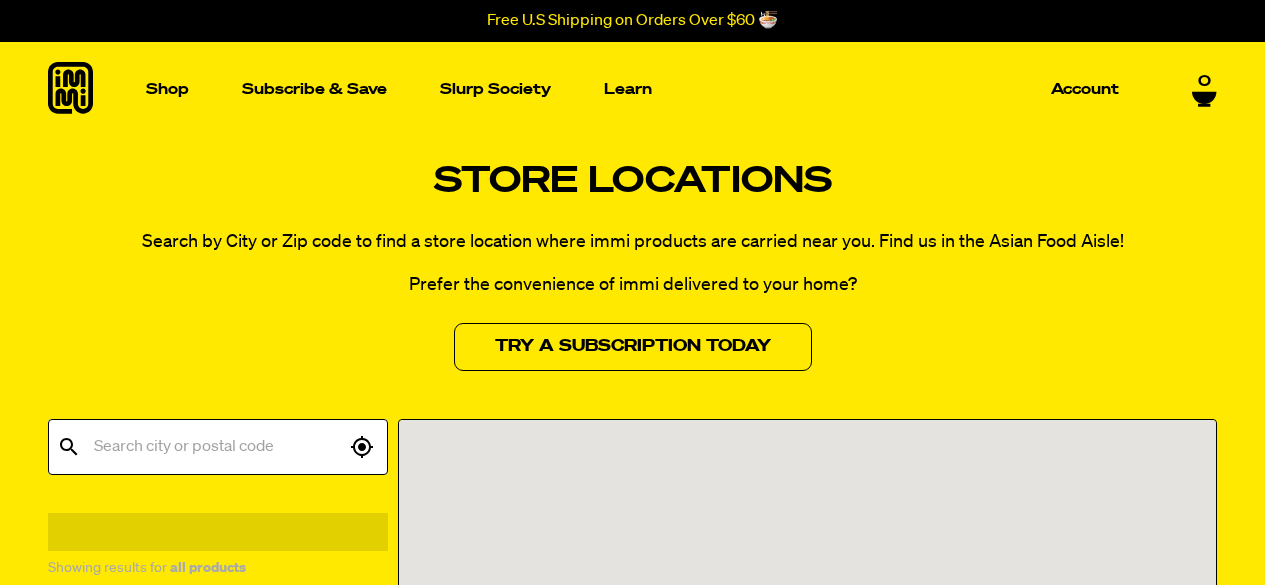 scroll, scrollTop: 0, scrollLeft: 0, axis: both 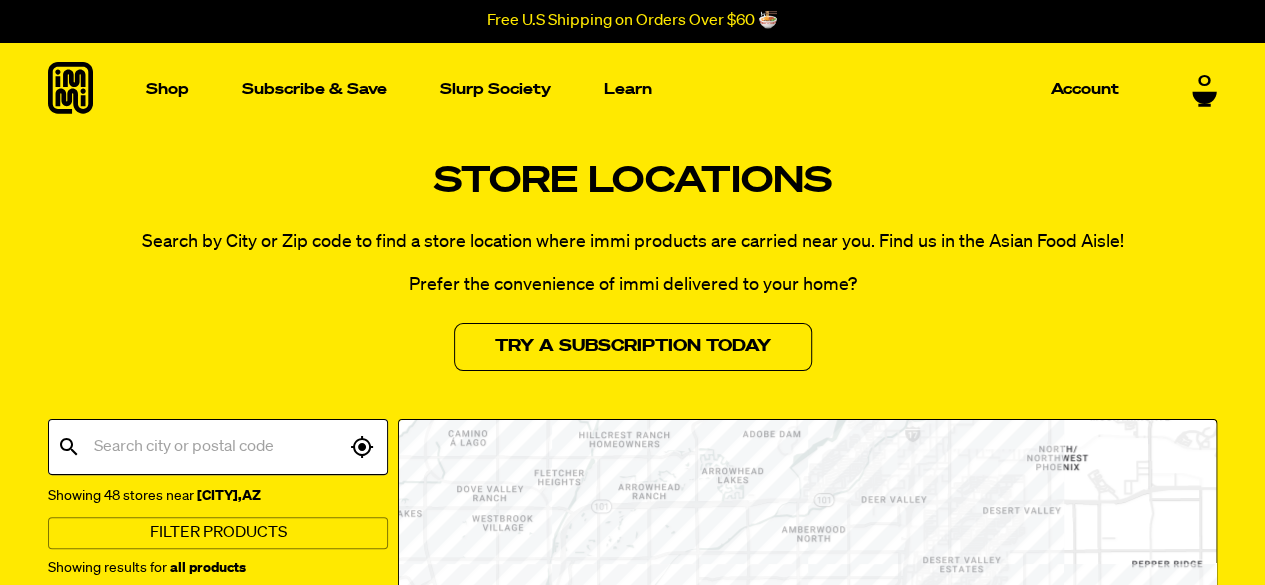 click at bounding box center (217, 447) 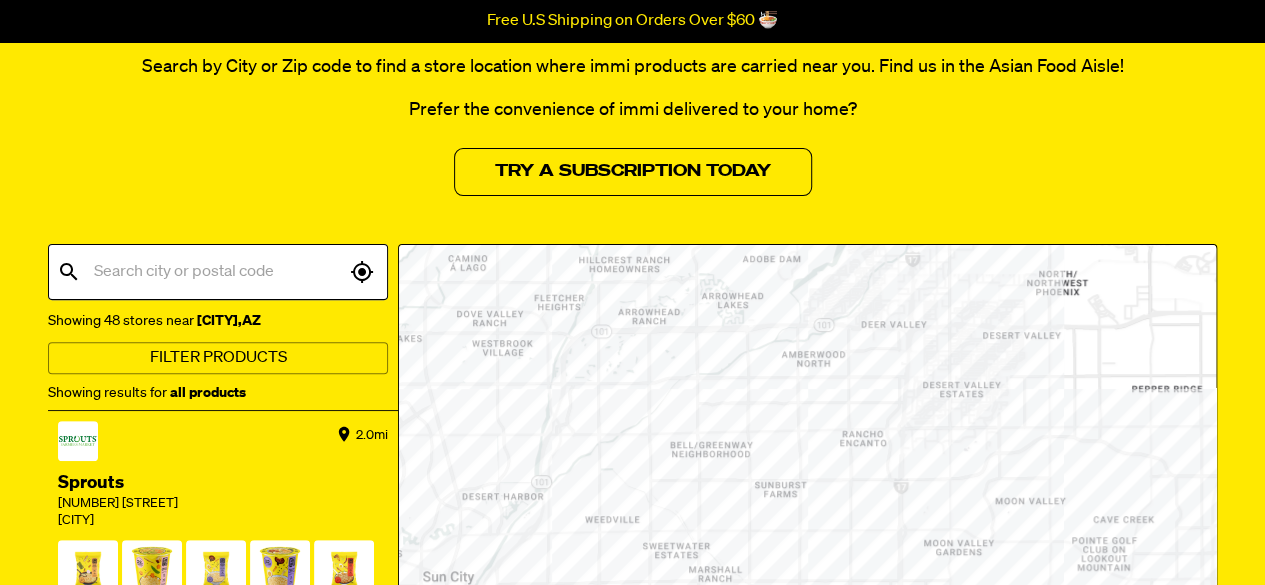 scroll, scrollTop: 200, scrollLeft: 0, axis: vertical 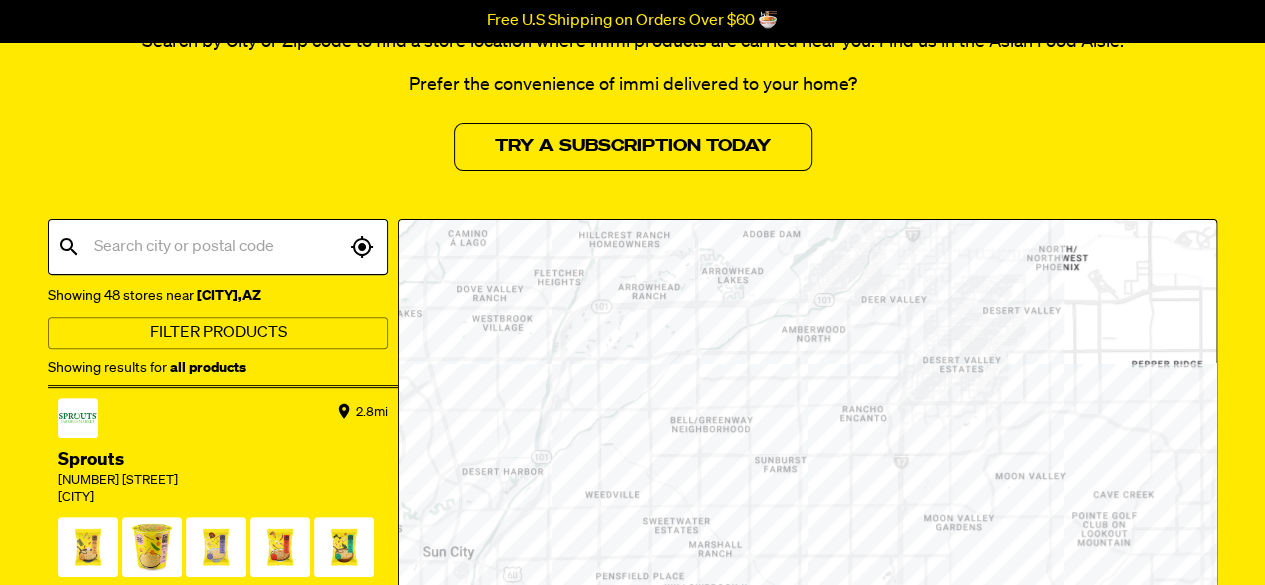 click at bounding box center [217, 247] 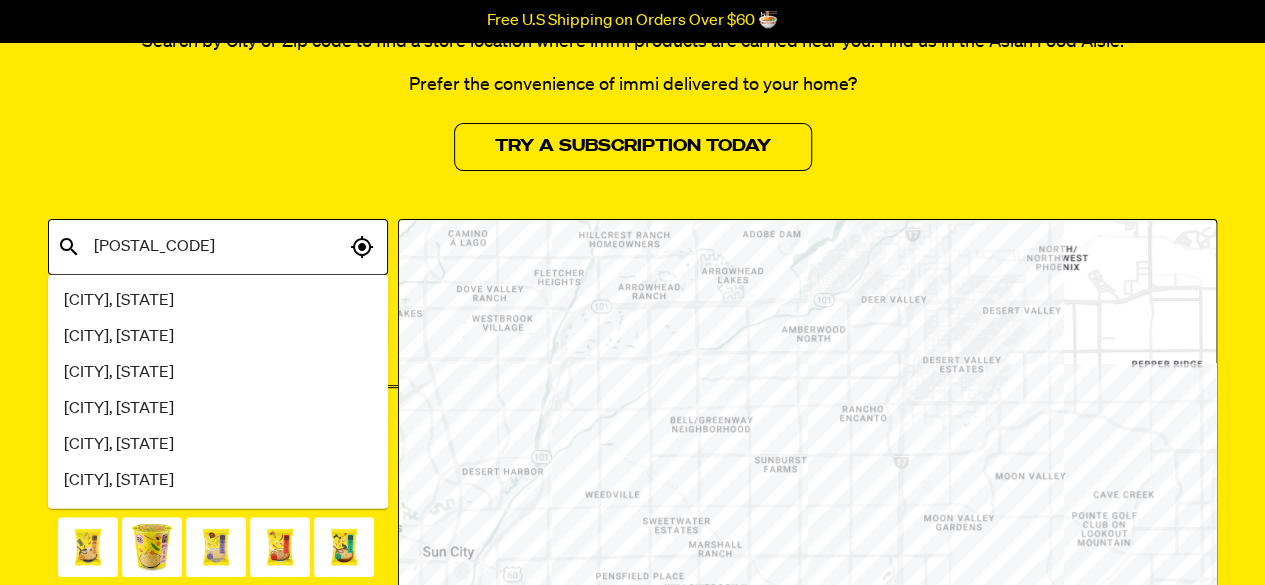 type on "[POSTAL_CODE]" 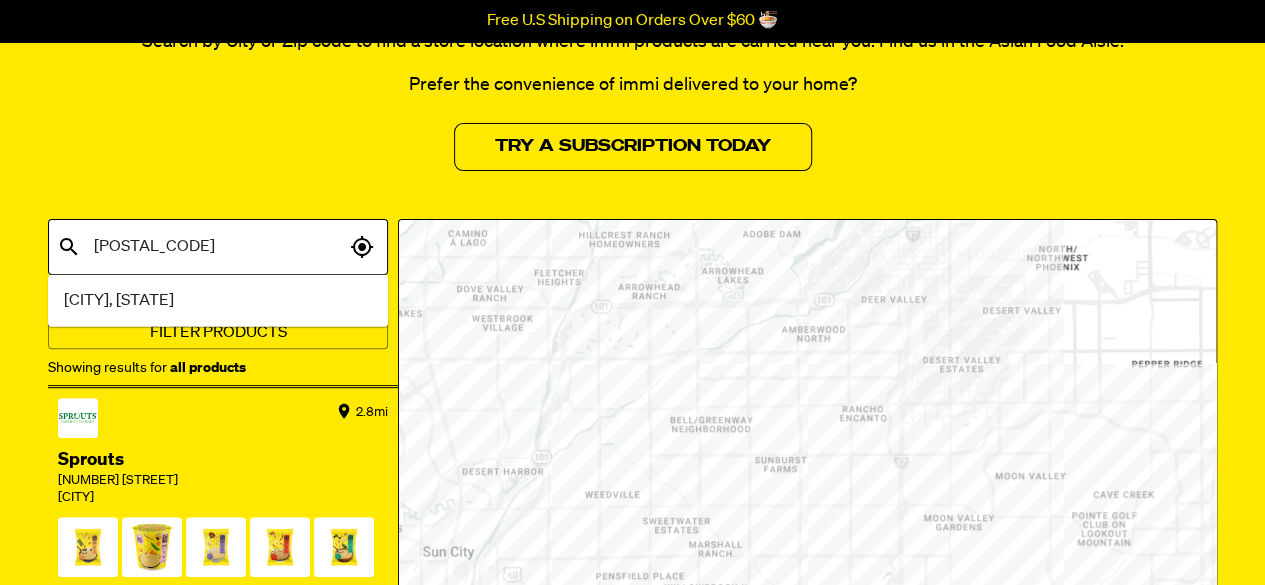 click on "[CITY], [STATE]" at bounding box center [119, 301] 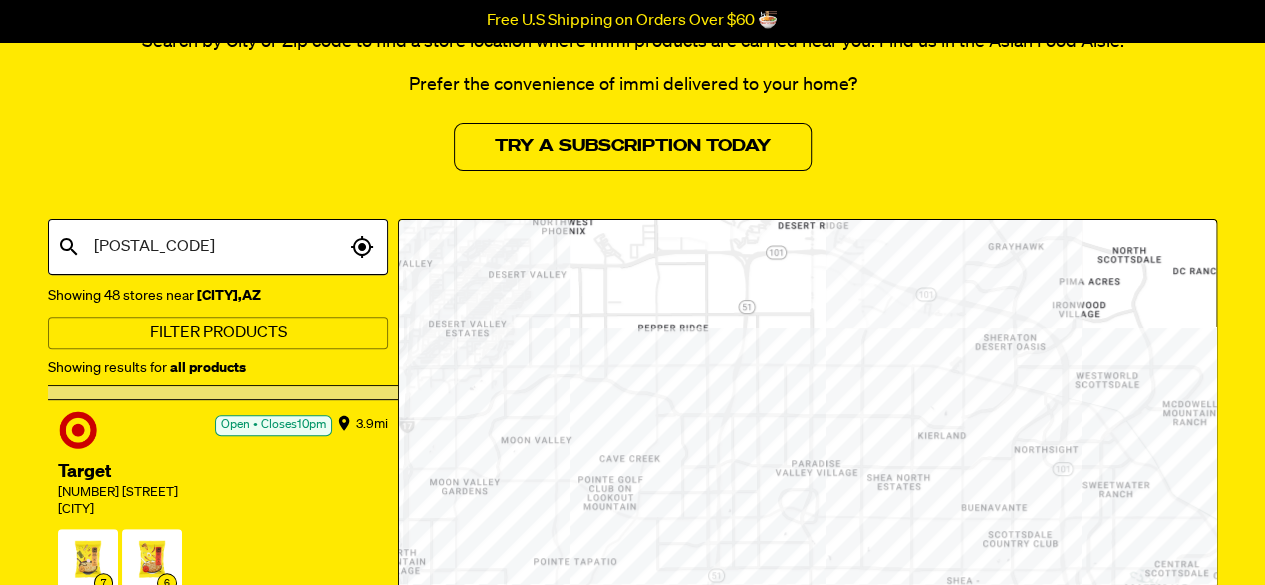 scroll, scrollTop: 734, scrollLeft: 0, axis: vertical 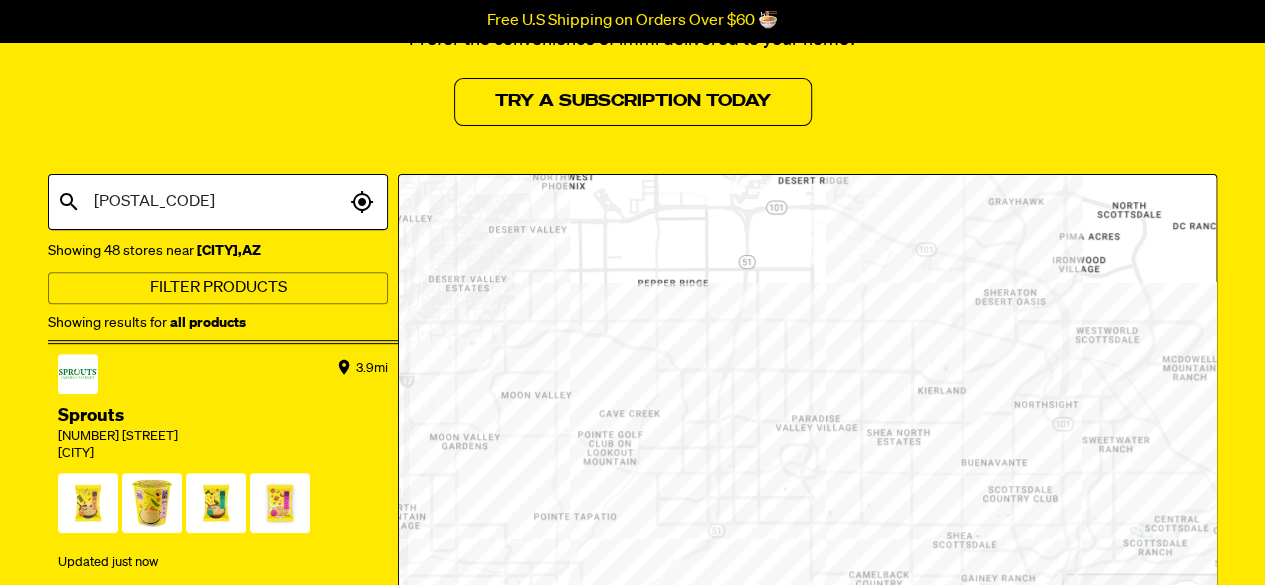 click on "85254" at bounding box center [217, 202] 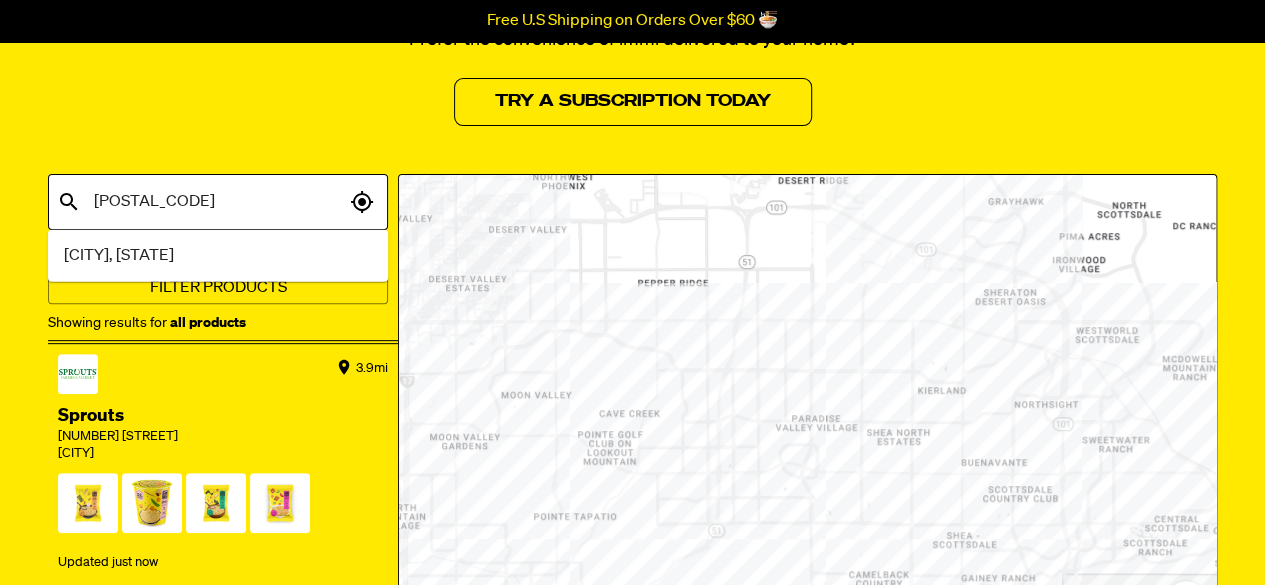 type on "85028" 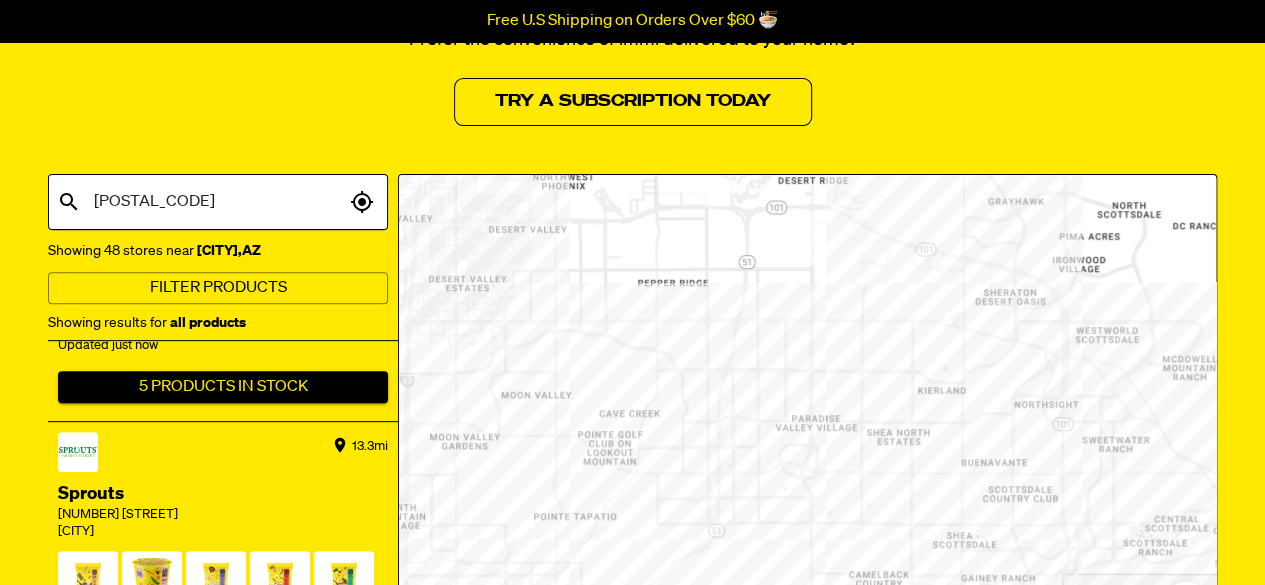 scroll, scrollTop: 5948, scrollLeft: 0, axis: vertical 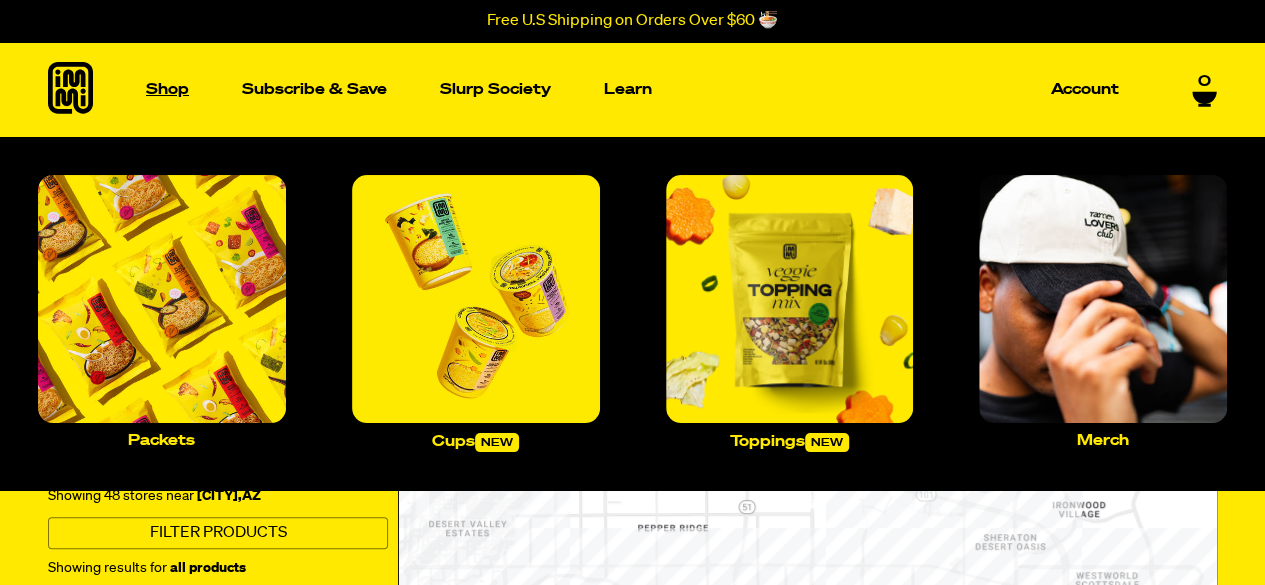 click on "Shop" at bounding box center (167, 89) 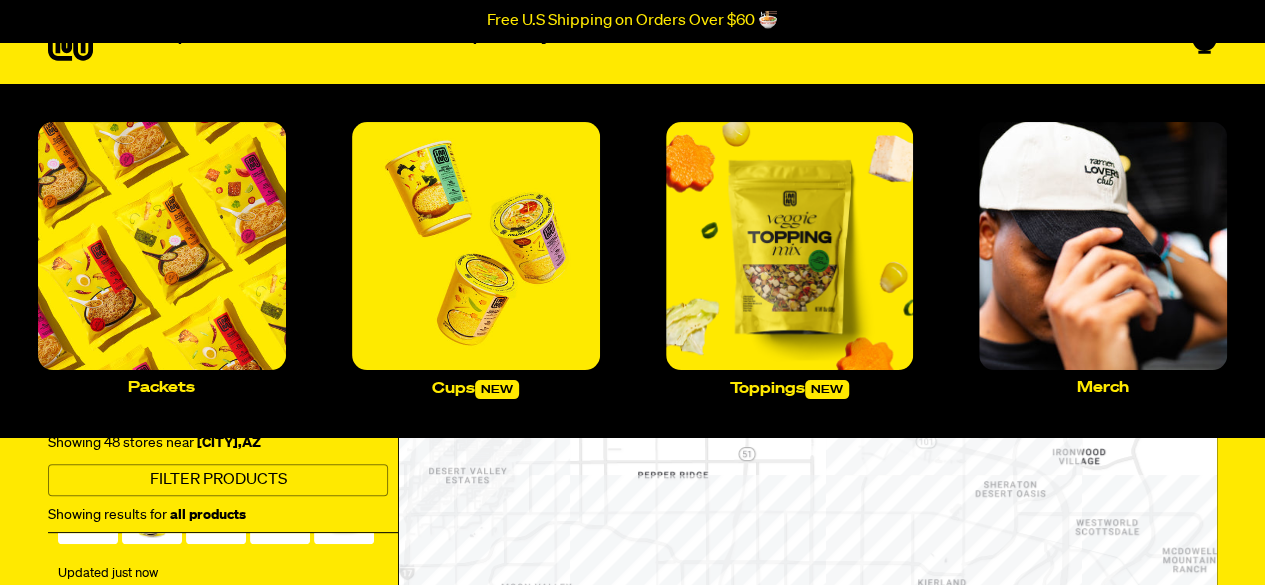 scroll, scrollTop: 0, scrollLeft: 0, axis: both 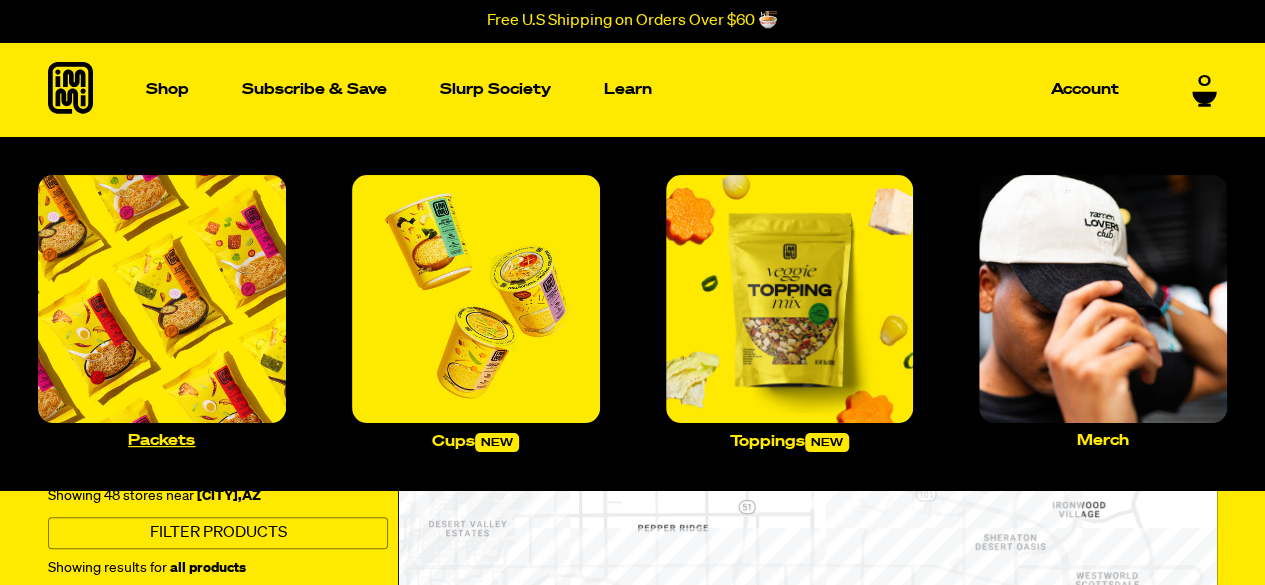 click at bounding box center [162, 299] 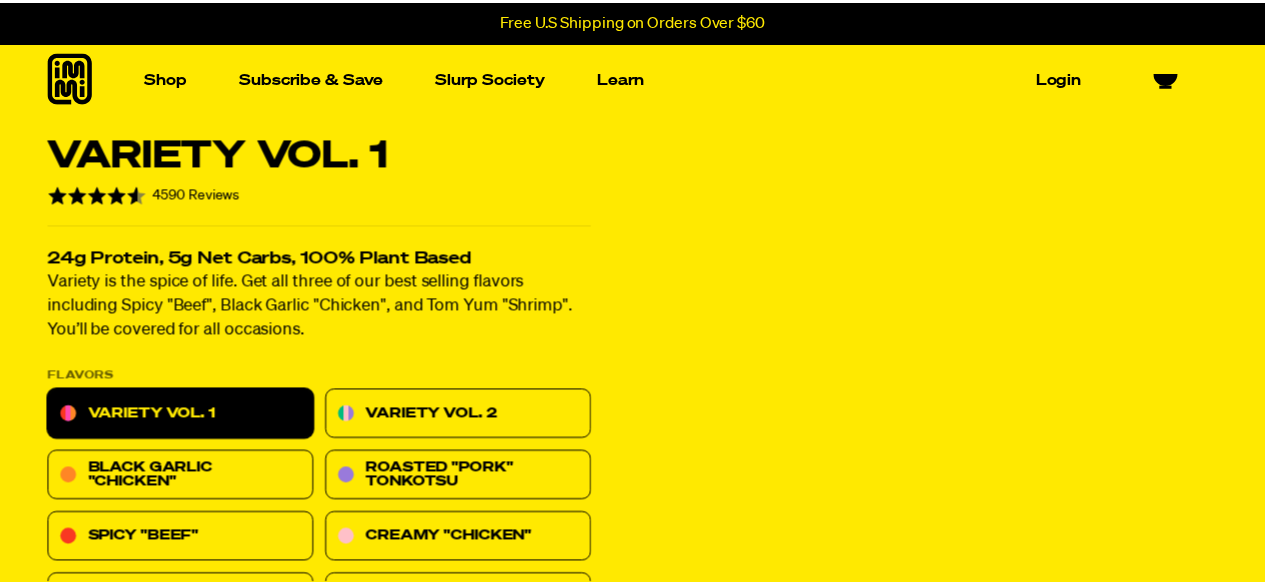 scroll, scrollTop: 0, scrollLeft: 0, axis: both 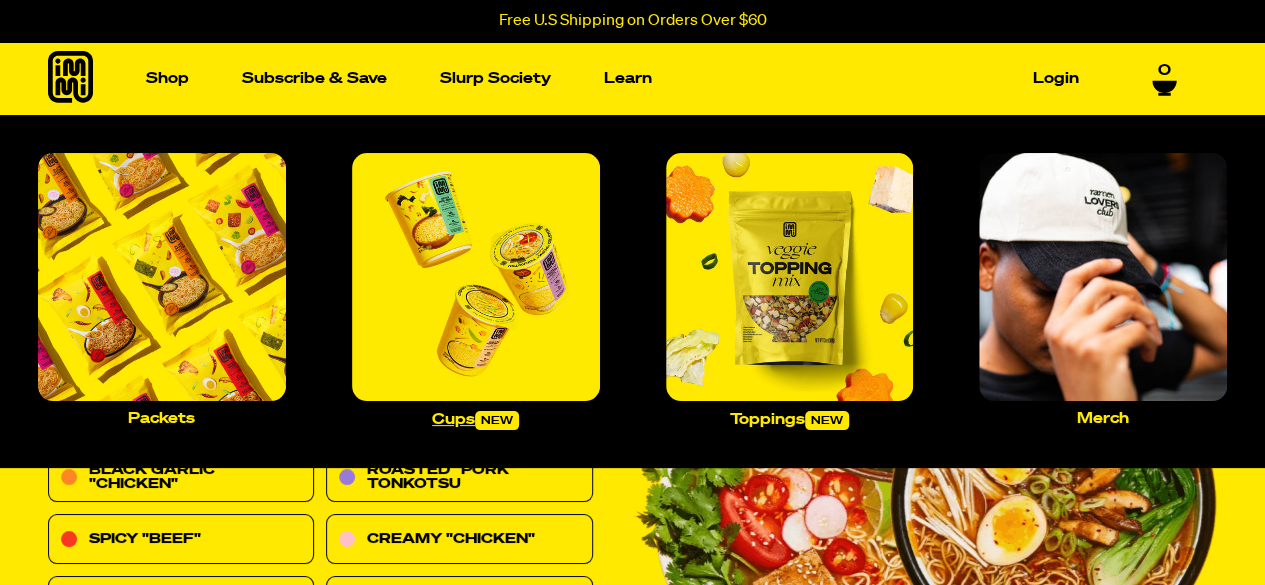 click at bounding box center (476, 277) 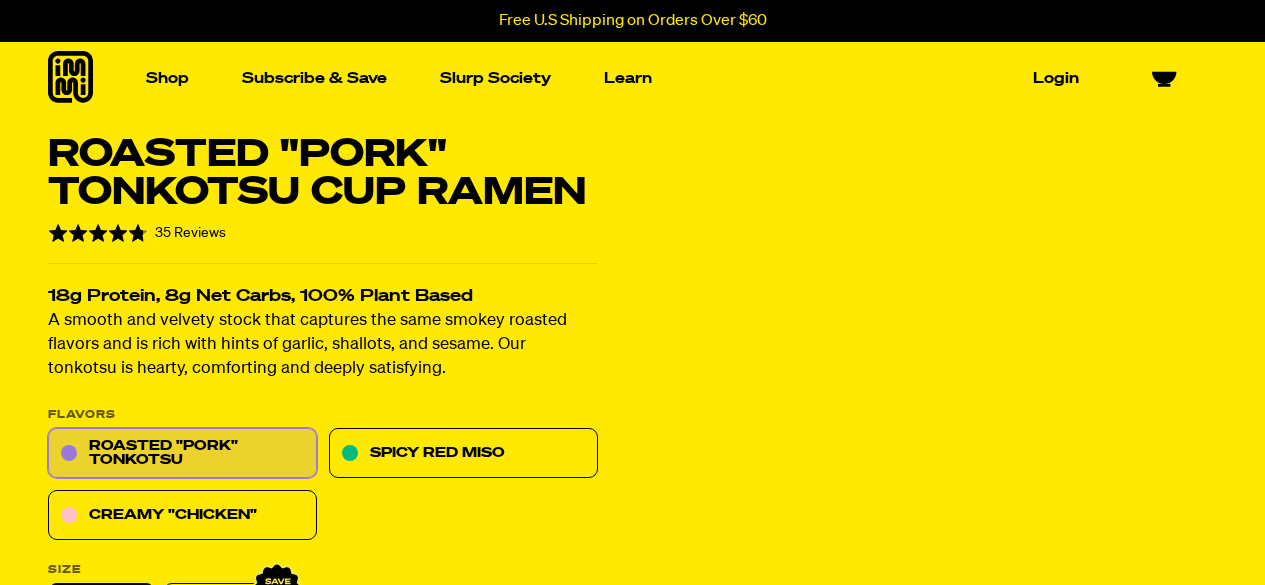 scroll, scrollTop: 0, scrollLeft: 0, axis: both 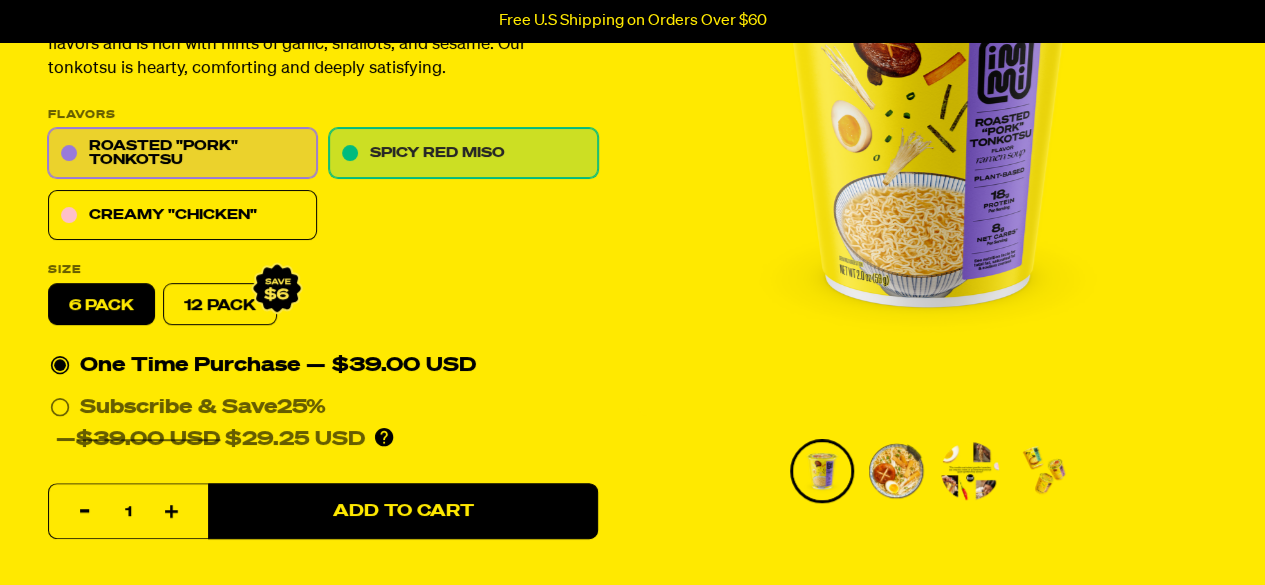 click on "Spicy Red Miso" at bounding box center (463, 154) 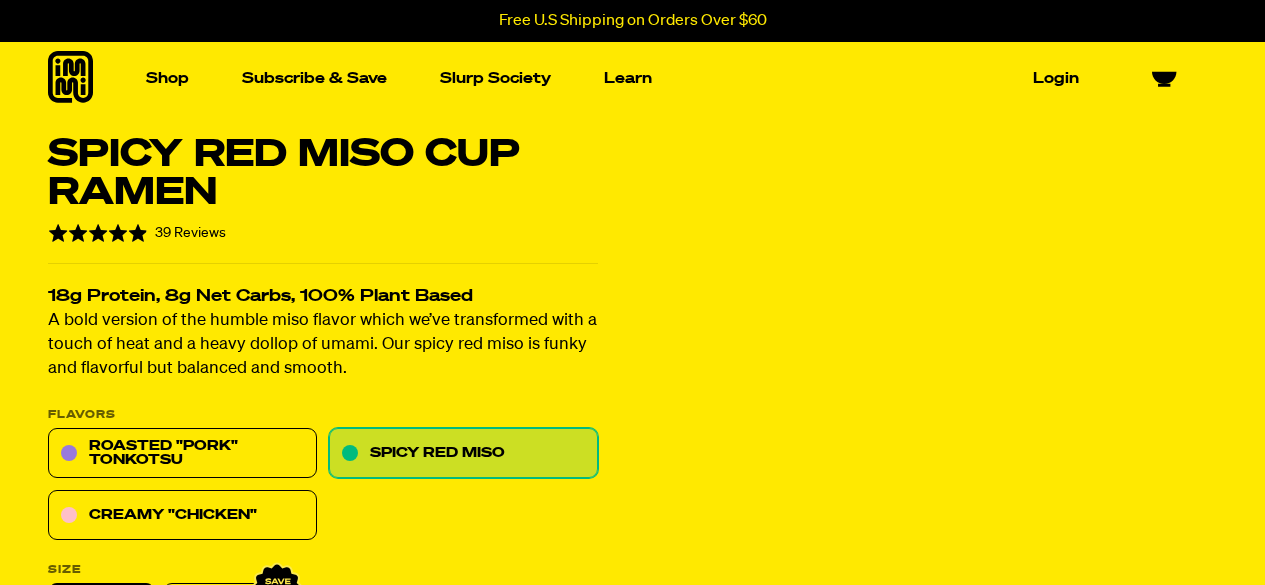 scroll, scrollTop: 0, scrollLeft: 0, axis: both 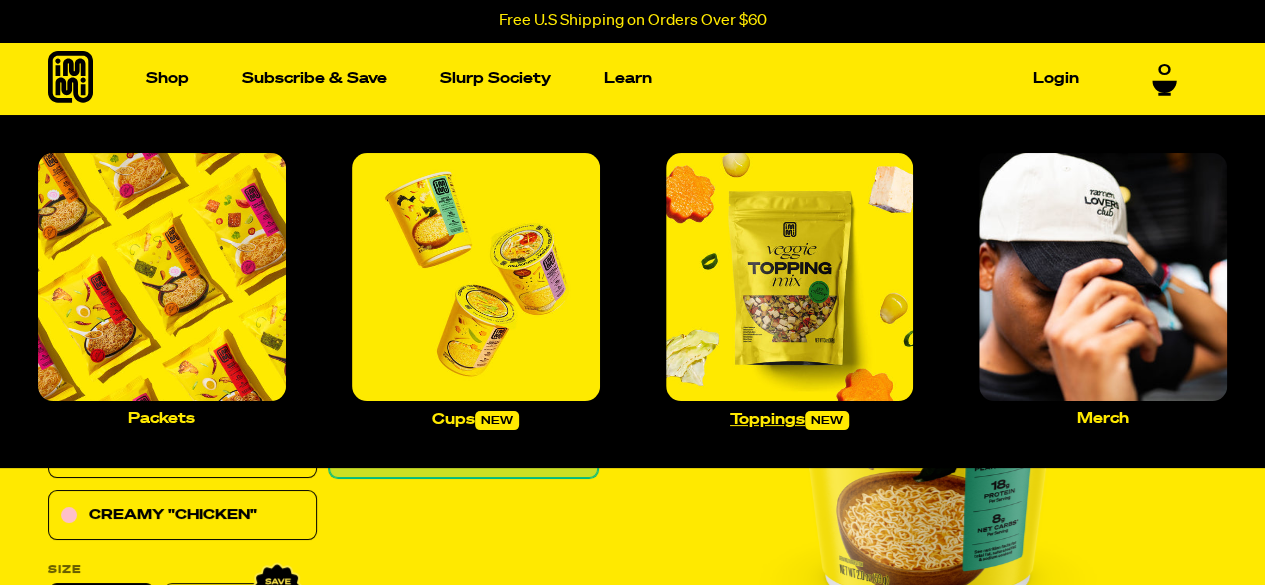 click at bounding box center (790, 277) 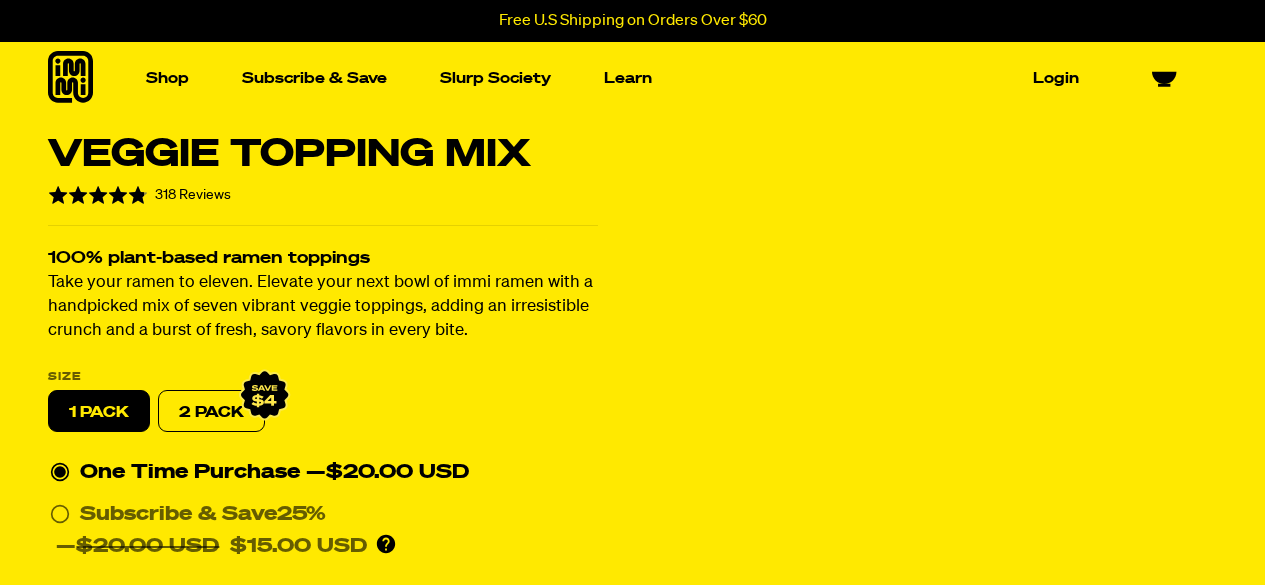 scroll, scrollTop: 0, scrollLeft: 0, axis: both 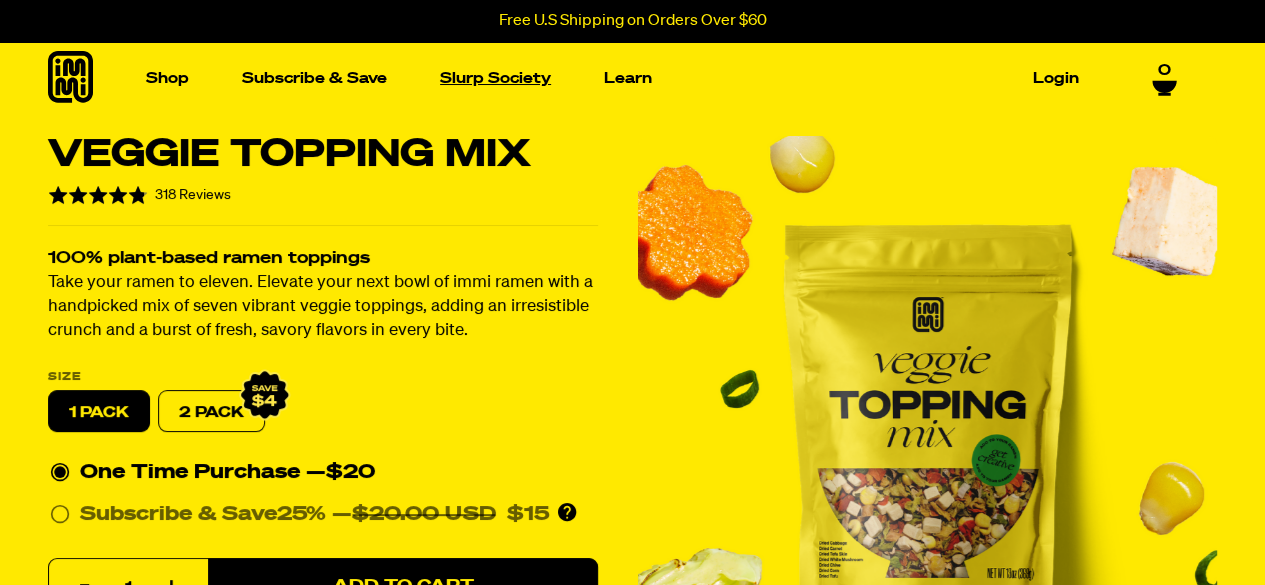 click on "Slurp Society" at bounding box center (495, 78) 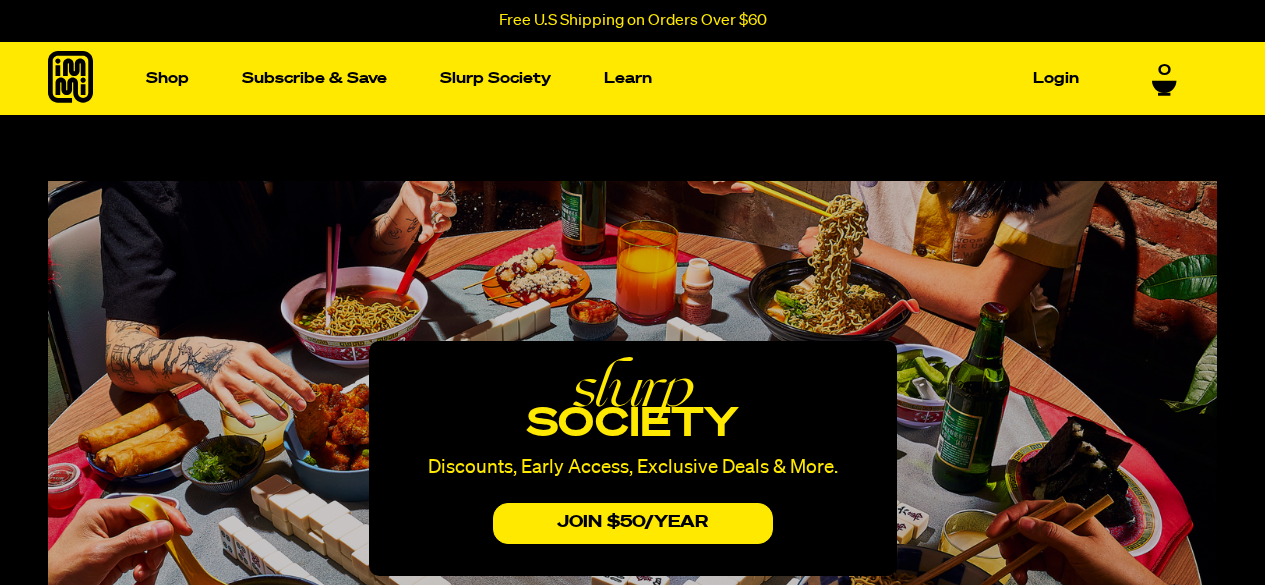 scroll, scrollTop: 0, scrollLeft: 0, axis: both 